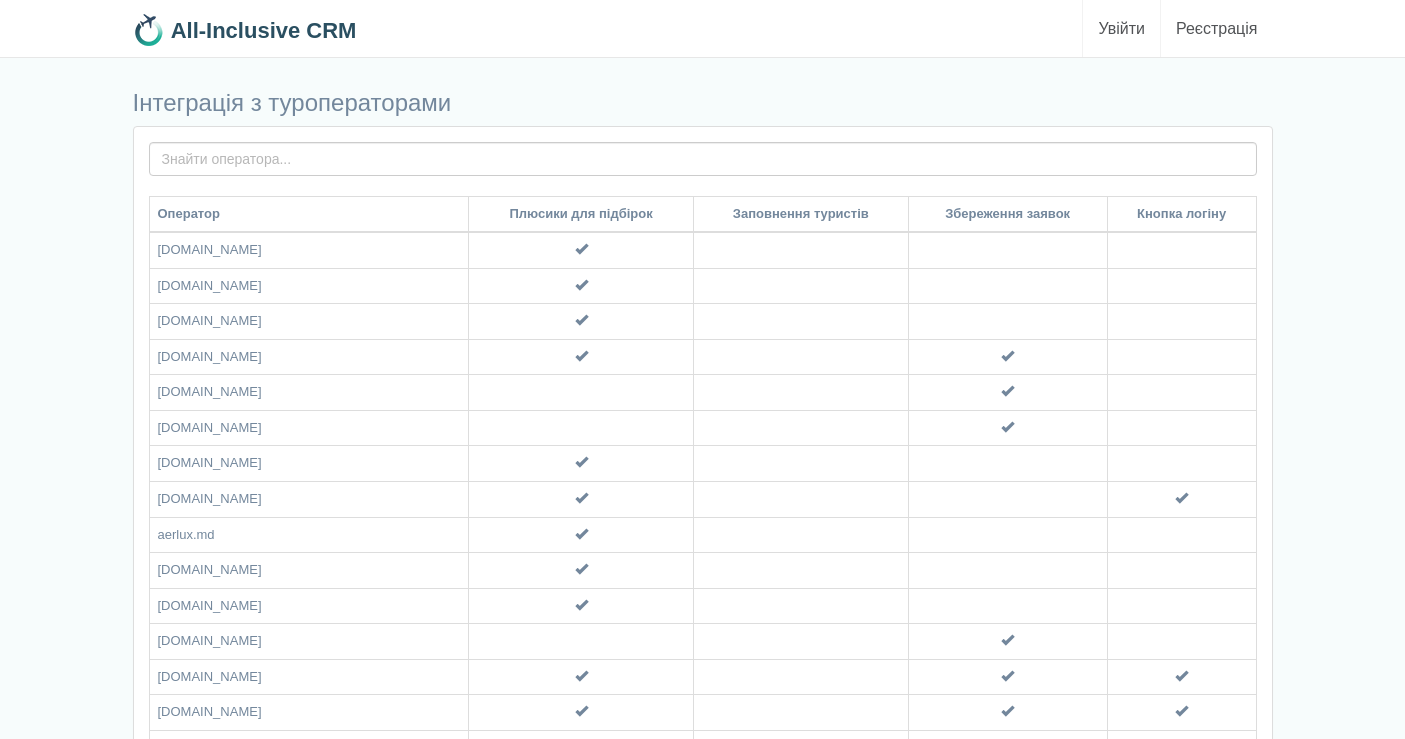 scroll, scrollTop: 0, scrollLeft: 0, axis: both 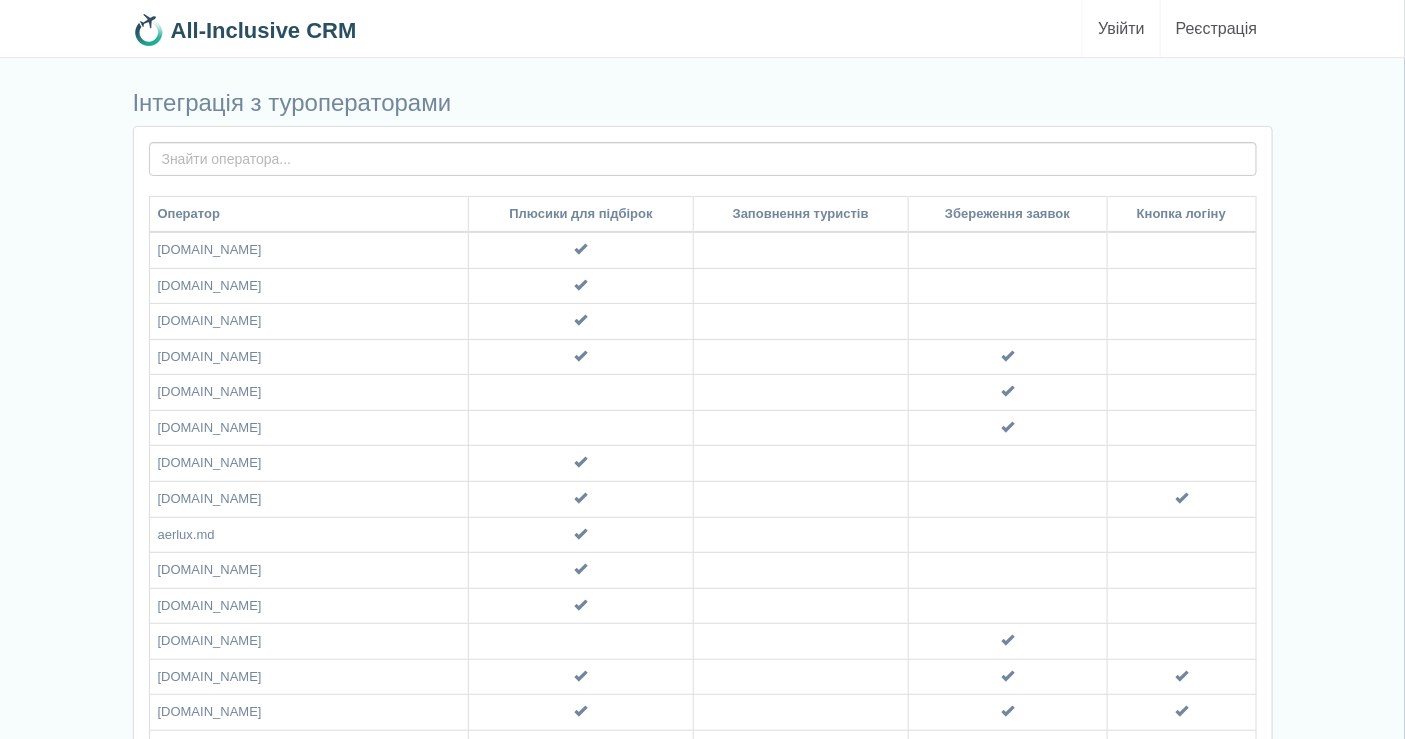 click on "Увійти" at bounding box center [1121, 28] 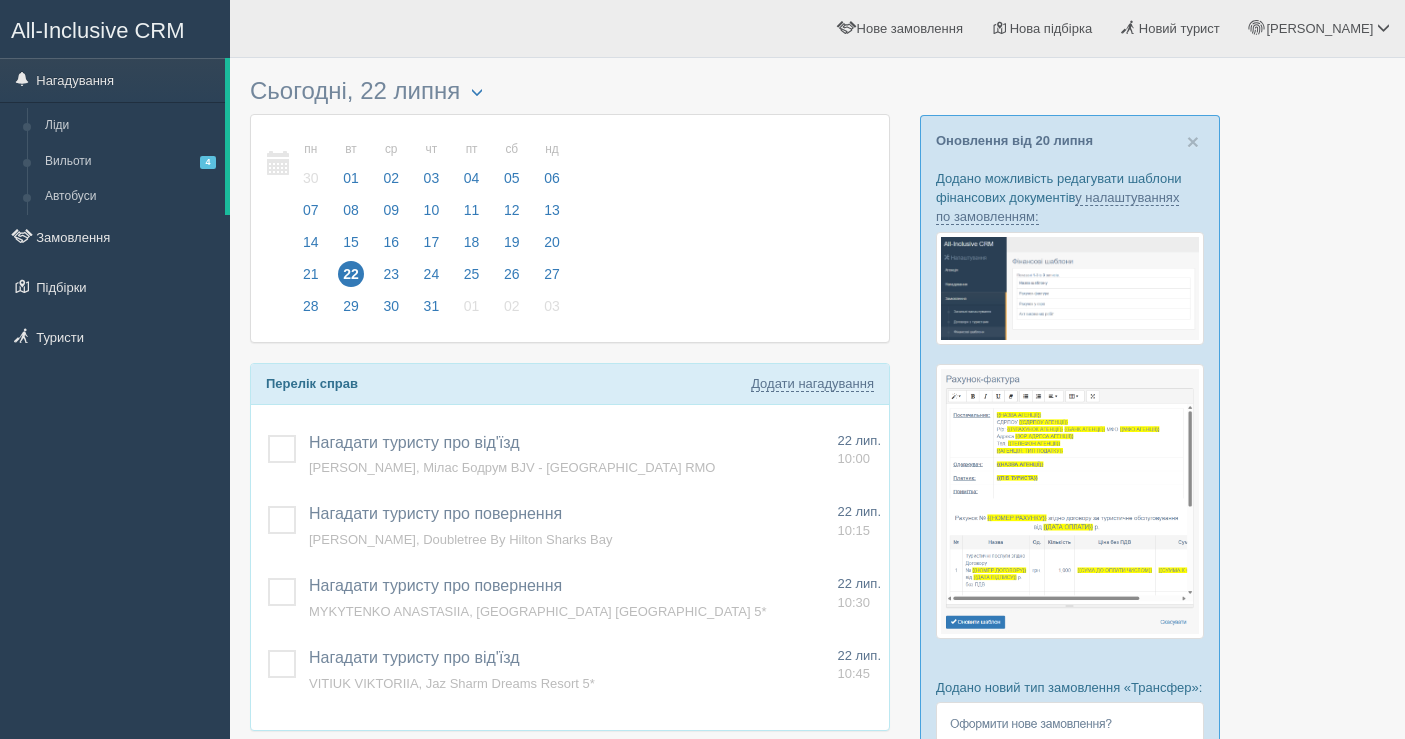 scroll, scrollTop: 0, scrollLeft: 0, axis: both 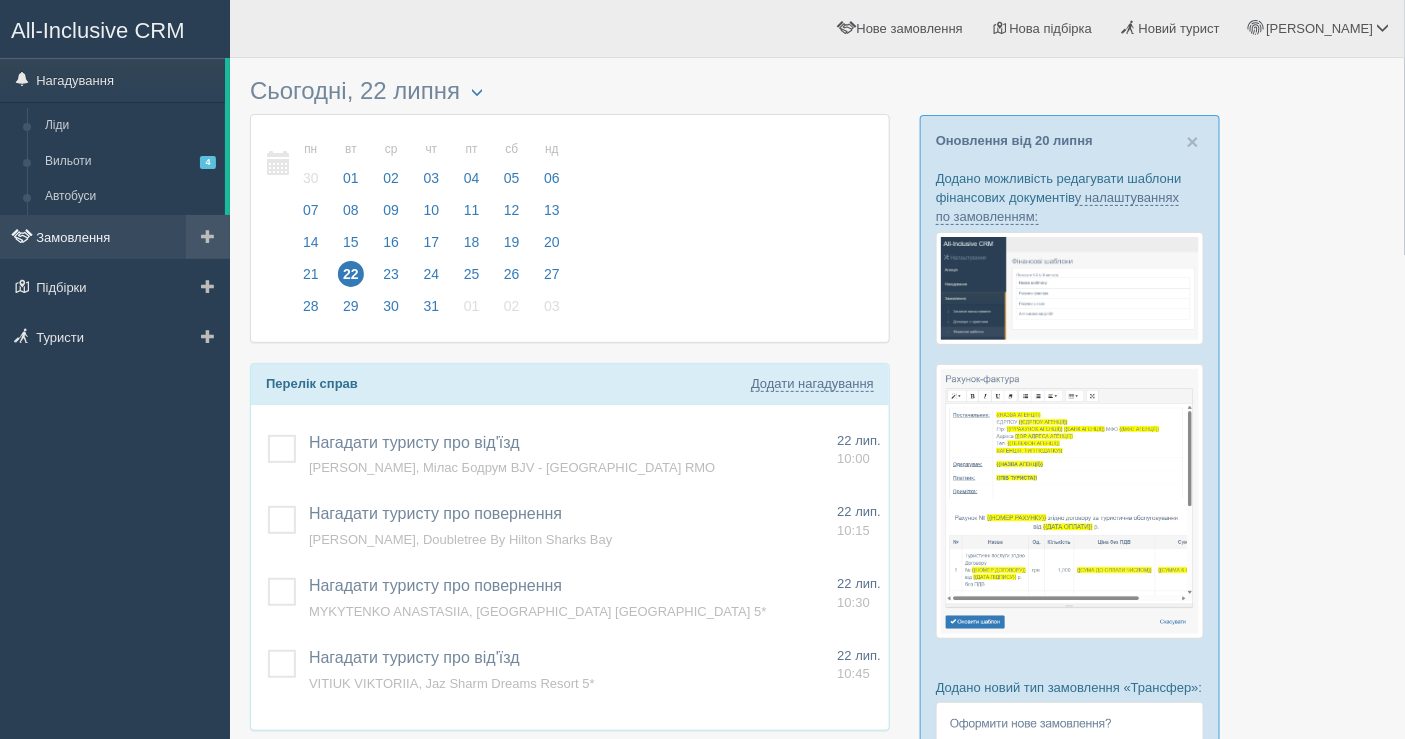 click on "Замовлення" at bounding box center [115, 237] 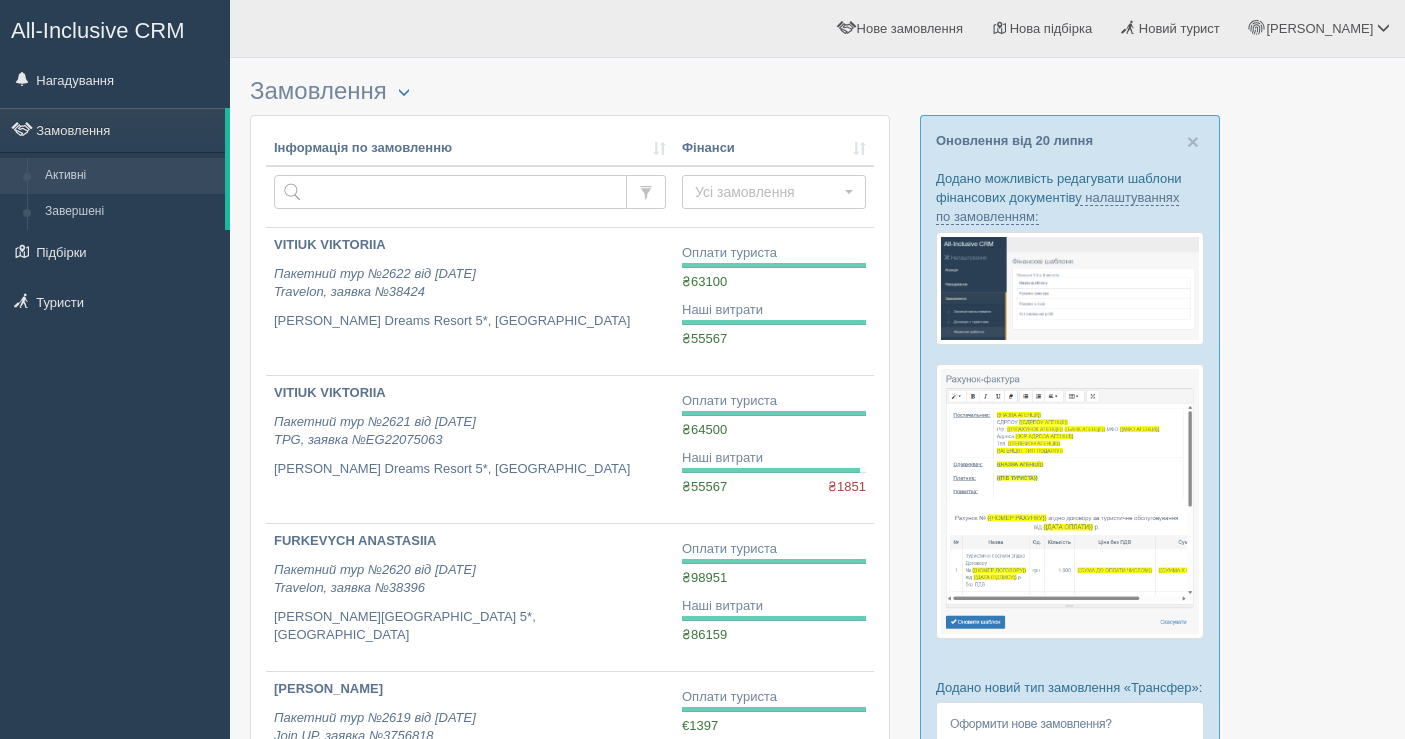 scroll, scrollTop: 0, scrollLeft: 0, axis: both 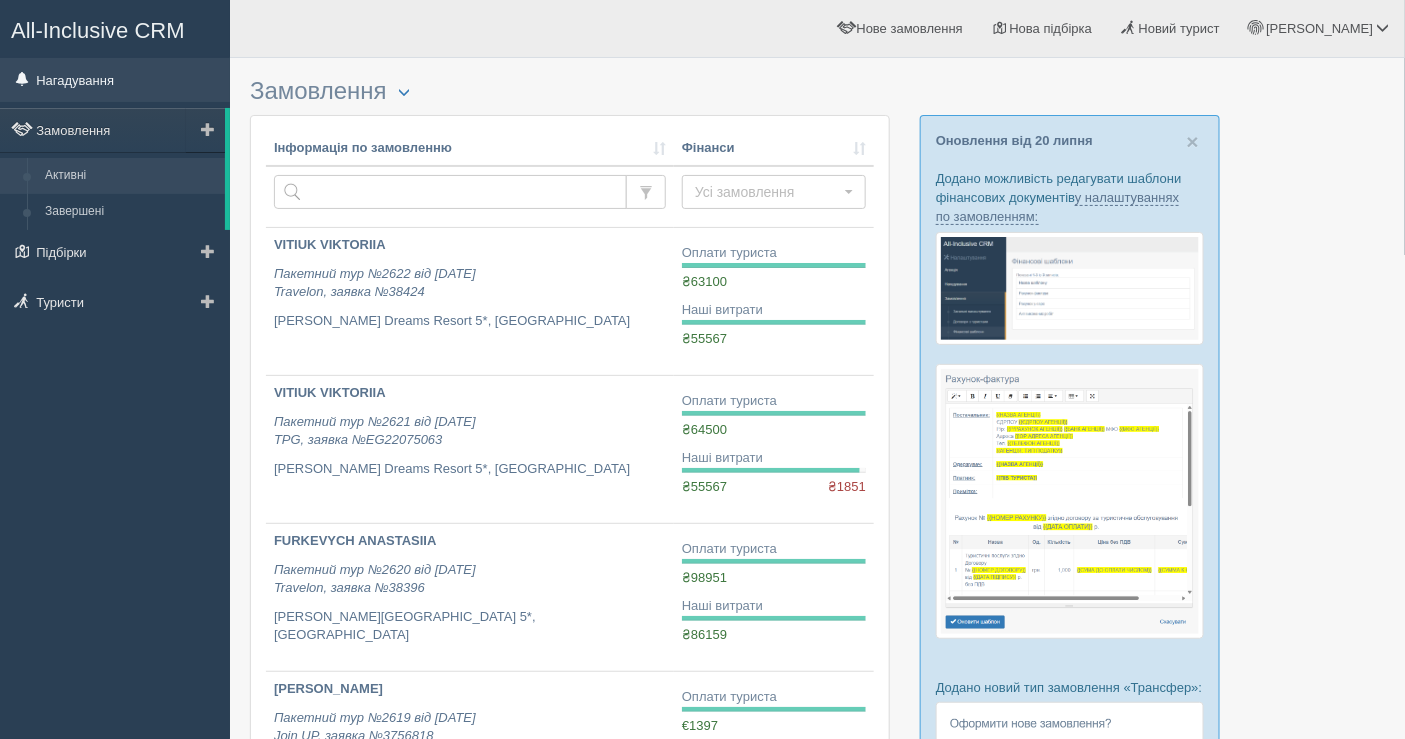 click on "Нагадування" at bounding box center [115, 80] 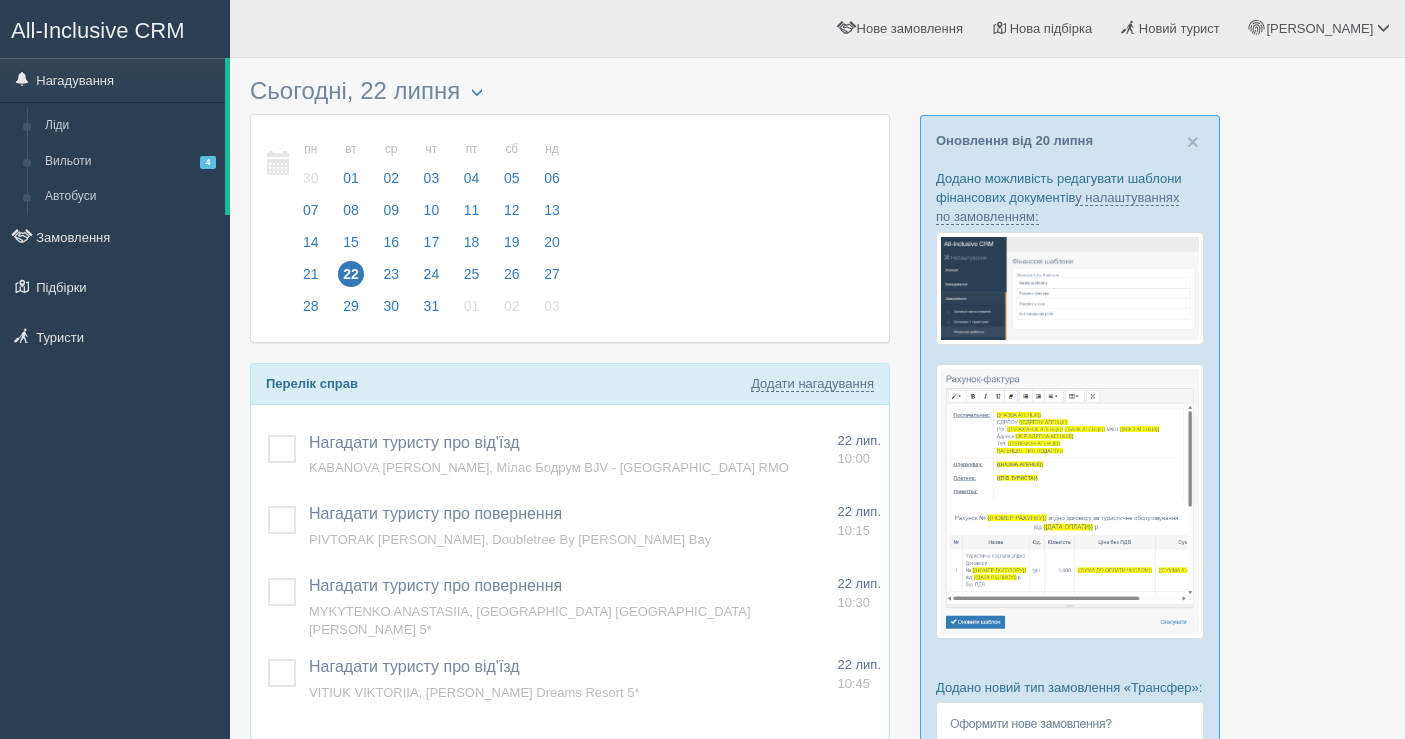scroll, scrollTop: 0, scrollLeft: 0, axis: both 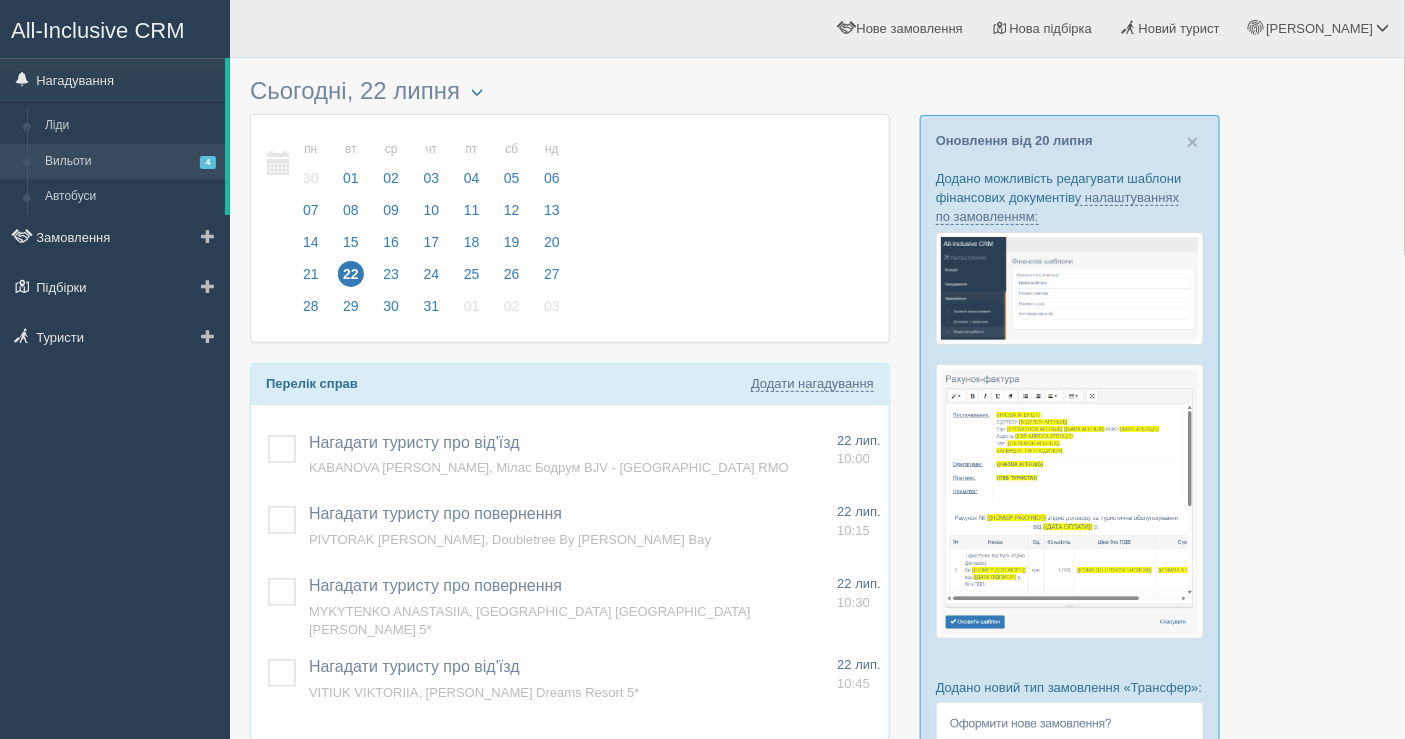 click on "Вильоти 4" at bounding box center (130, 162) 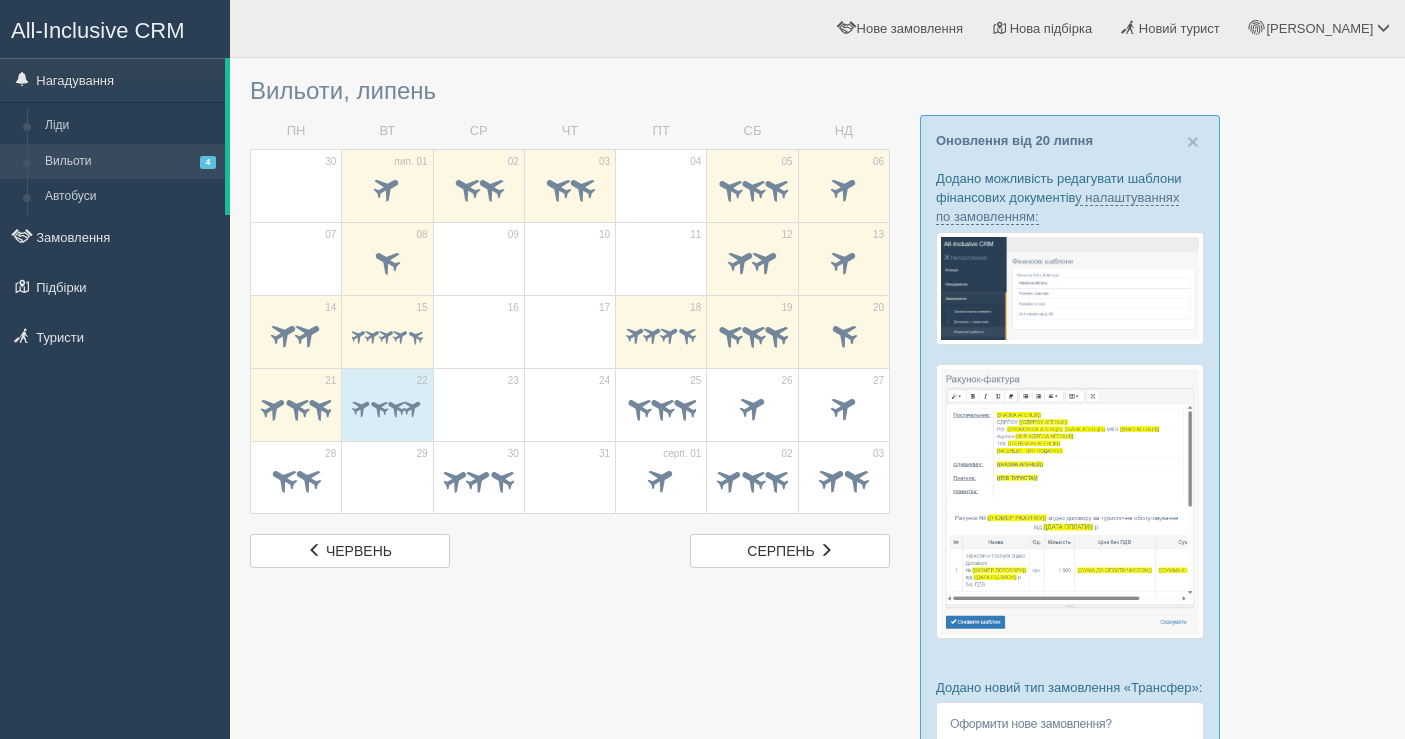 scroll, scrollTop: 0, scrollLeft: 0, axis: both 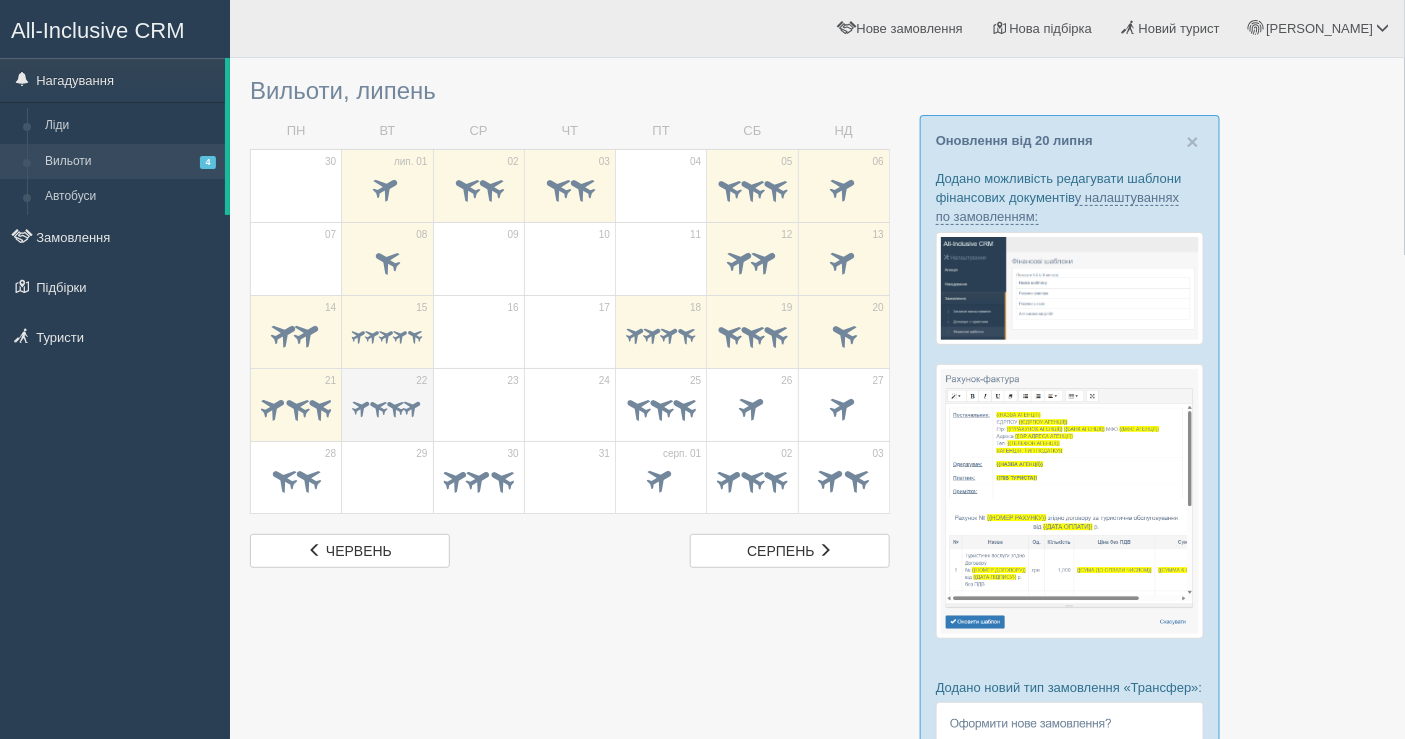 click on "22" at bounding box center (387, 404) 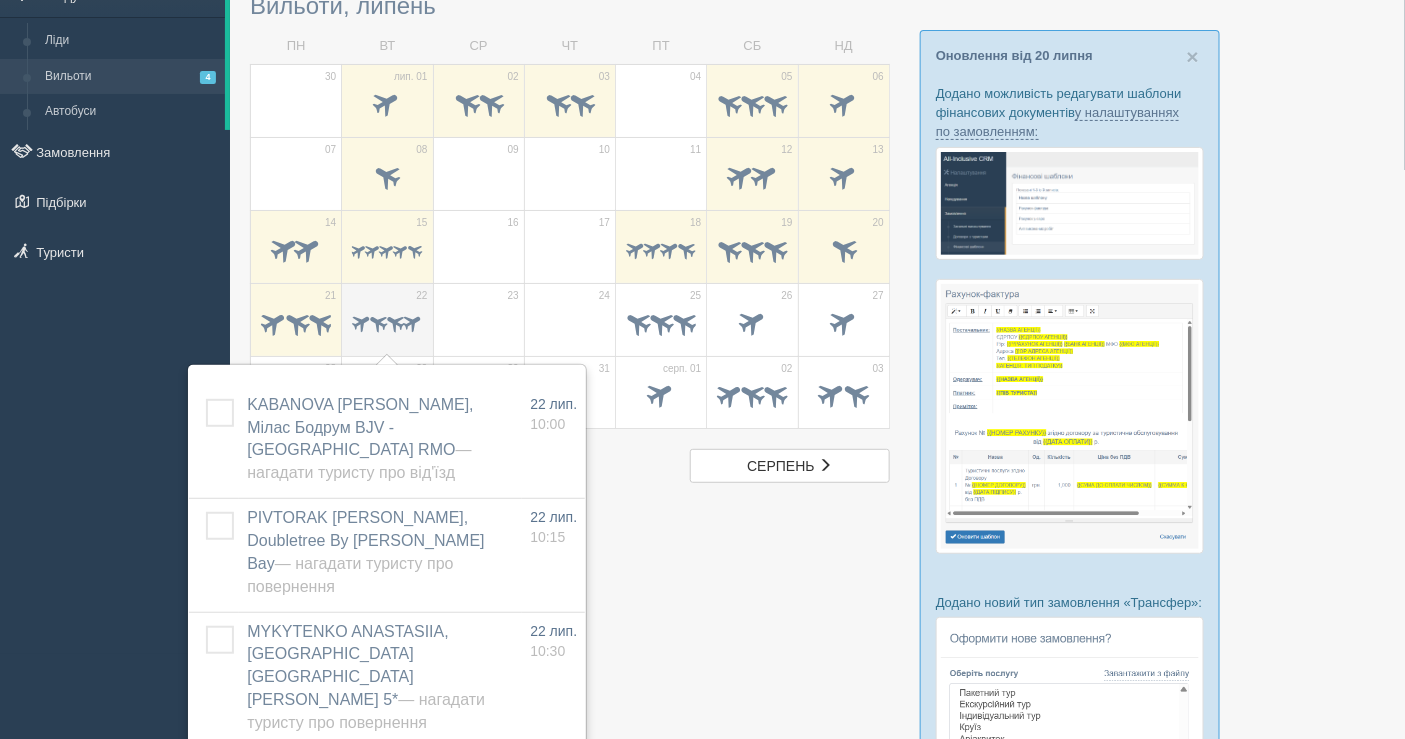 scroll, scrollTop: 111, scrollLeft: 0, axis: vertical 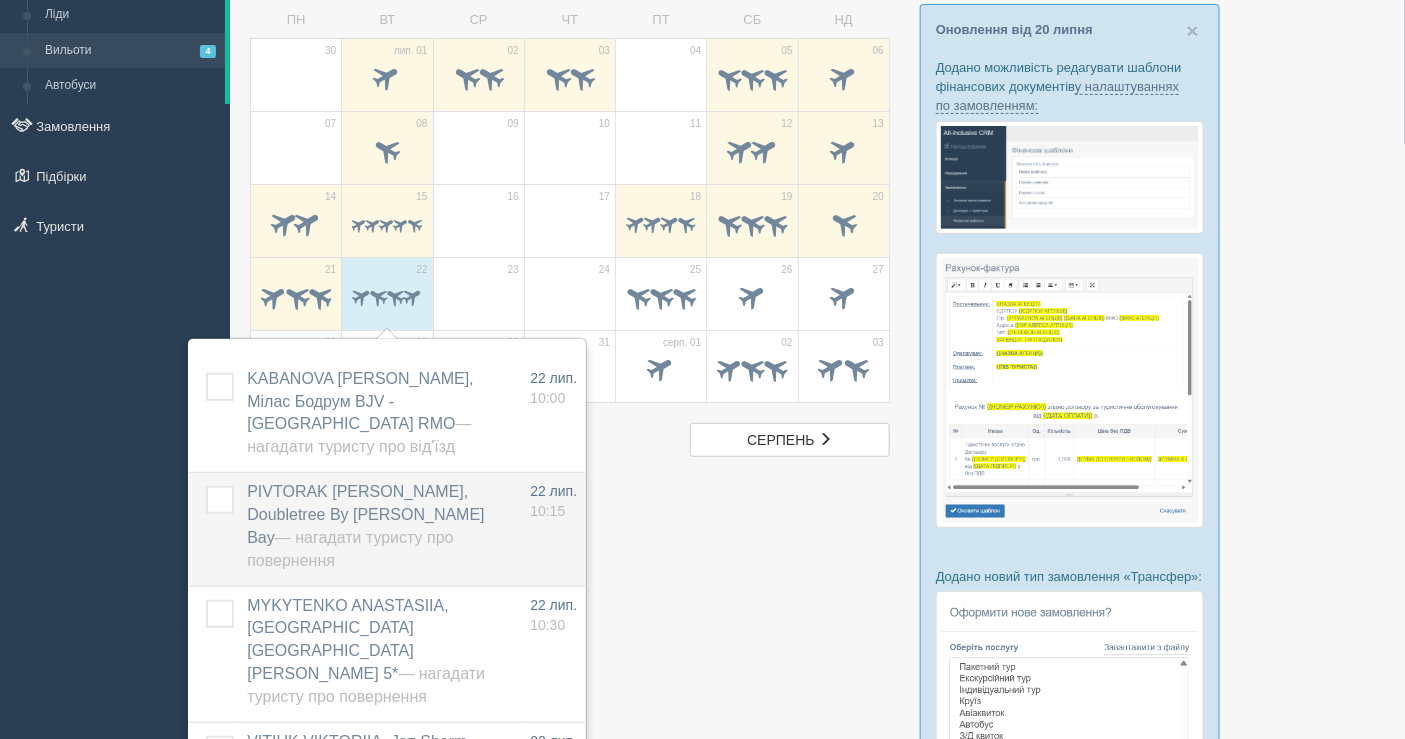 click on "PIVTORAK SVITLANA, Doubletree By Hilton Sharks Bay                                                      — Нагадати туристу про повернення" at bounding box center (365, 526) 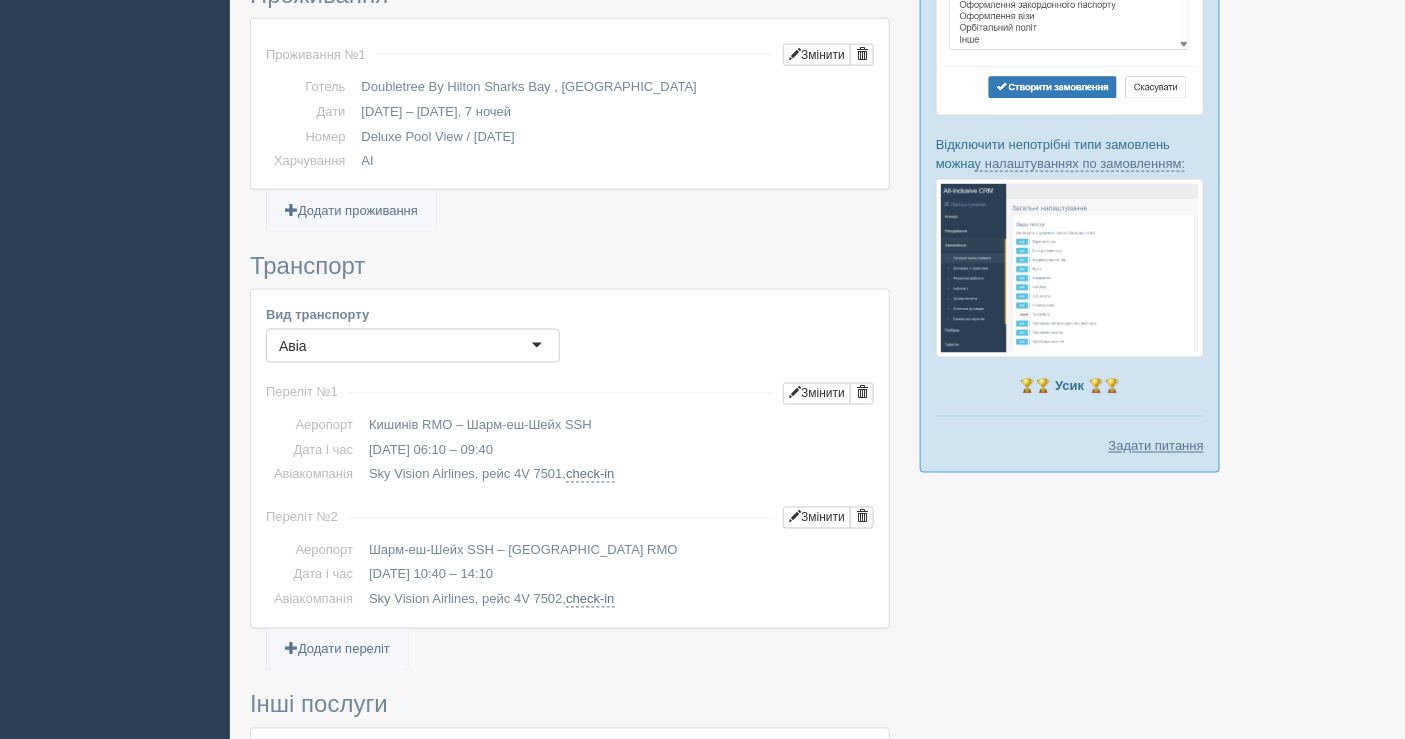 scroll, scrollTop: 888, scrollLeft: 0, axis: vertical 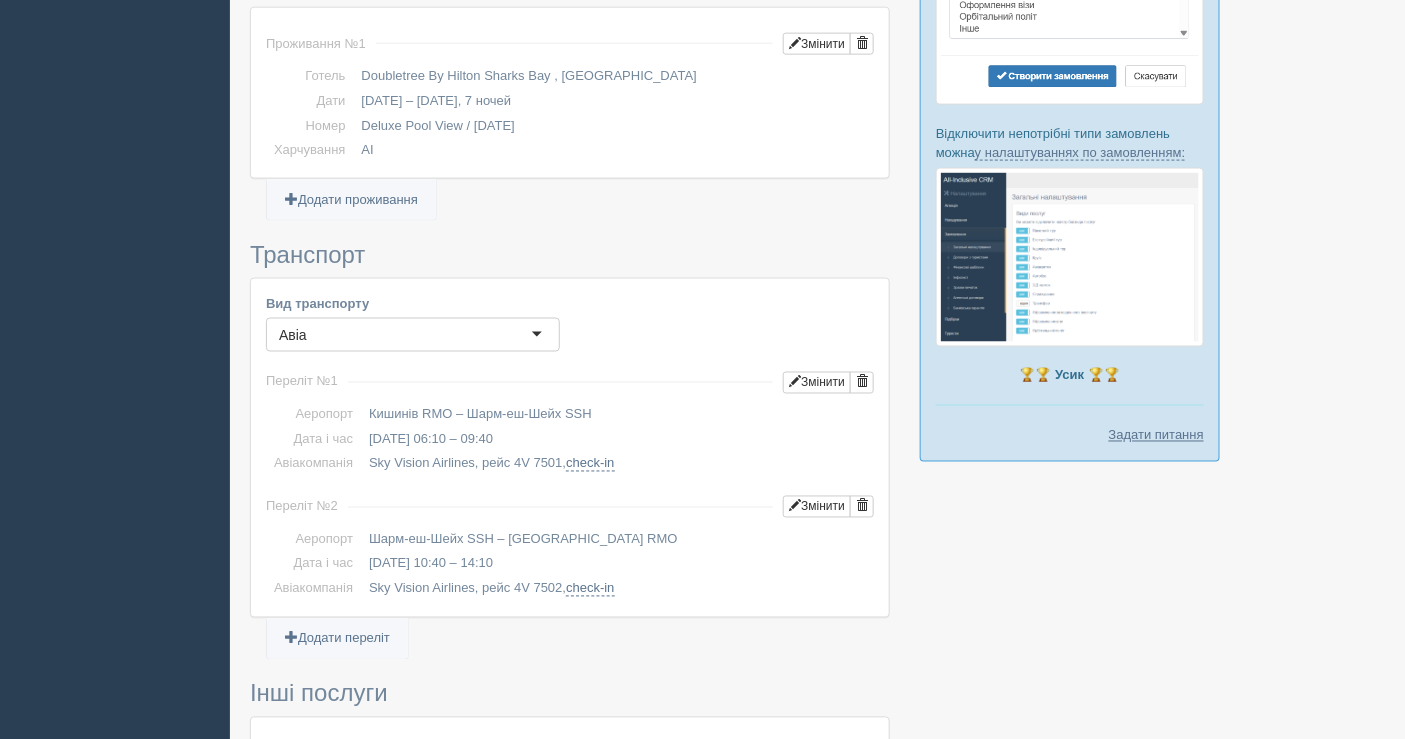 drag, startPoint x: 0, startPoint y: 308, endPoint x: 8, endPoint y: 289, distance: 20.615528 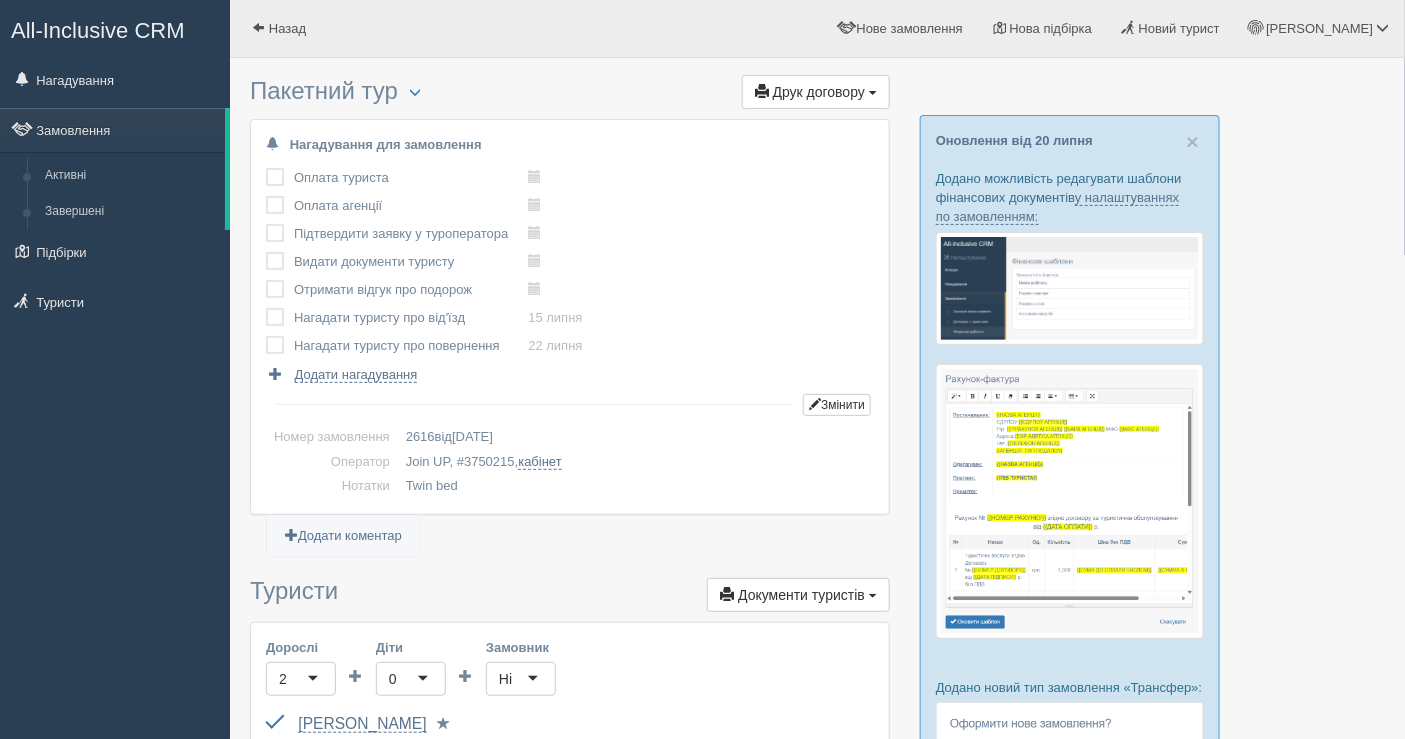 scroll, scrollTop: 0, scrollLeft: 0, axis: both 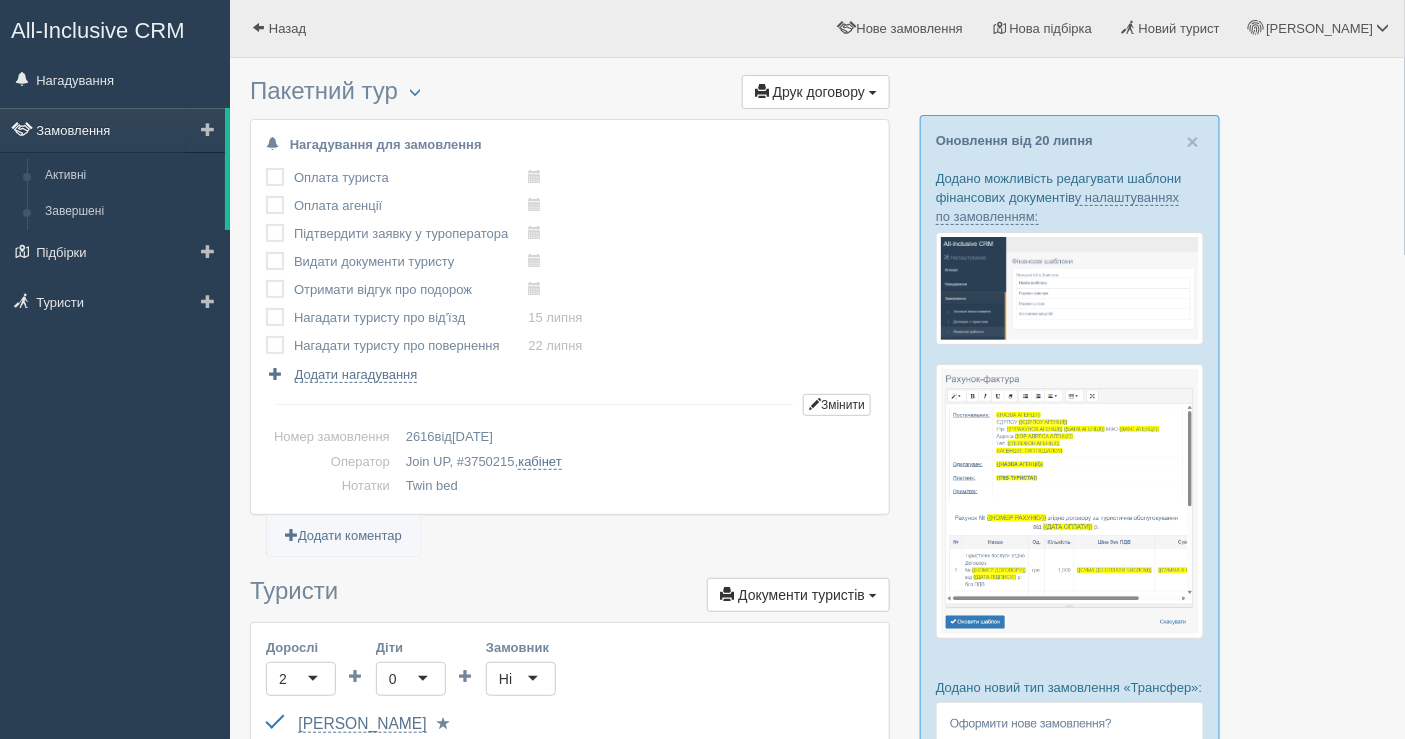 click on "Замовлення" at bounding box center (112, 130) 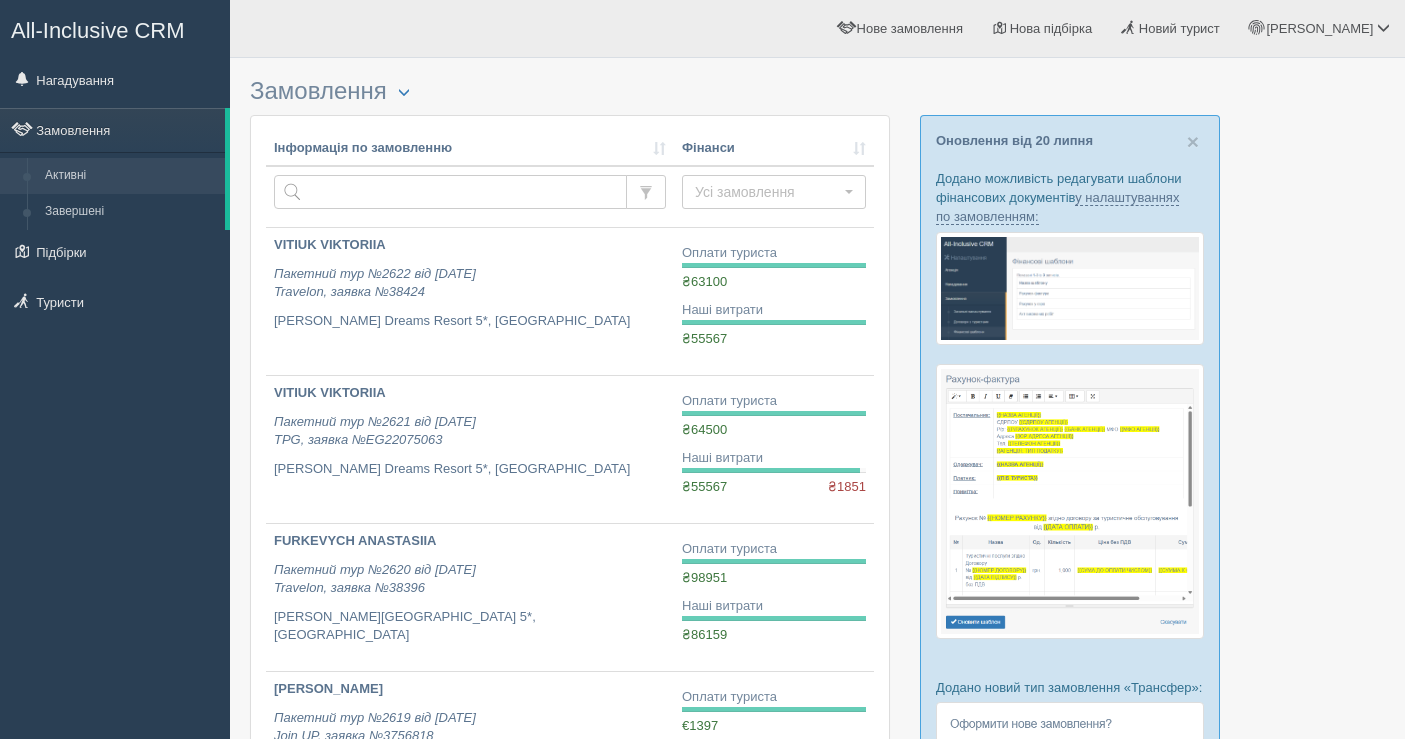 scroll, scrollTop: 0, scrollLeft: 0, axis: both 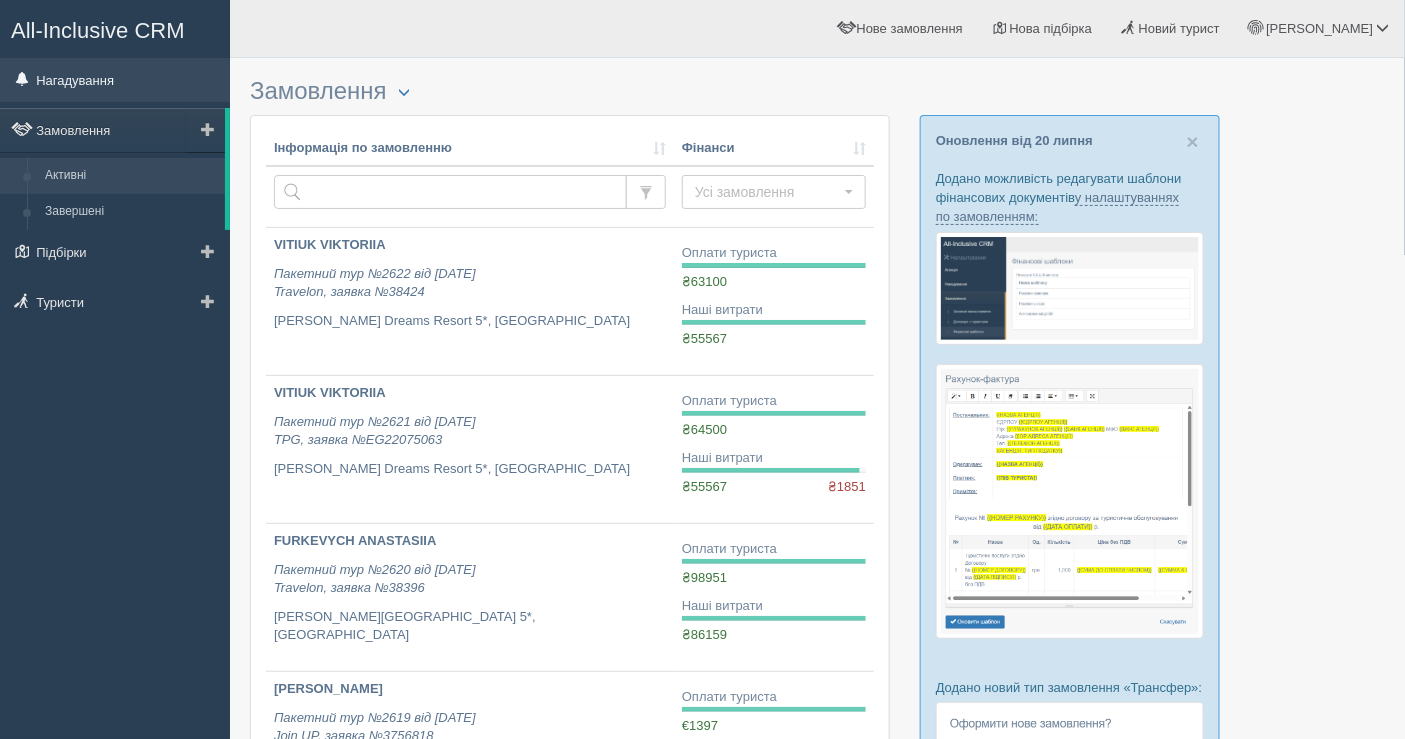 click on "Нагадування" at bounding box center (115, 80) 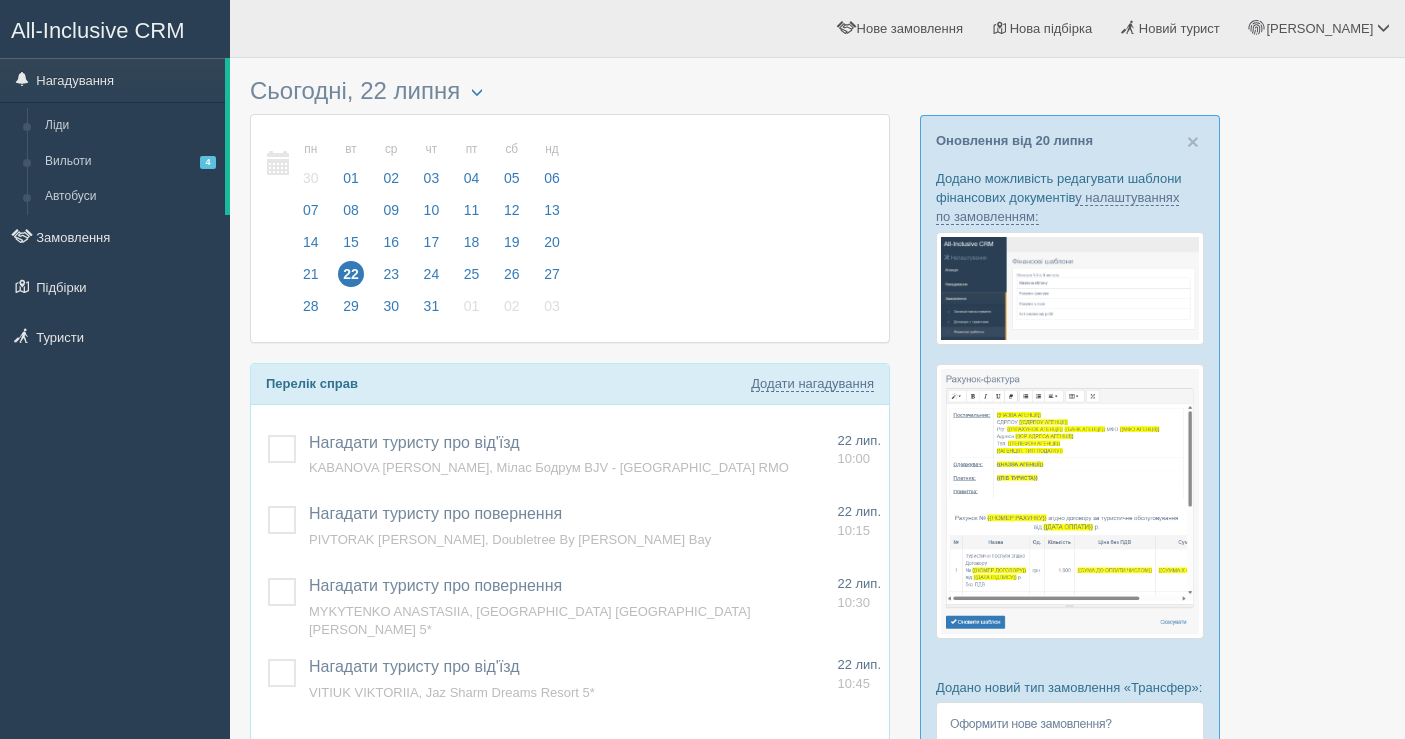 scroll, scrollTop: 0, scrollLeft: 0, axis: both 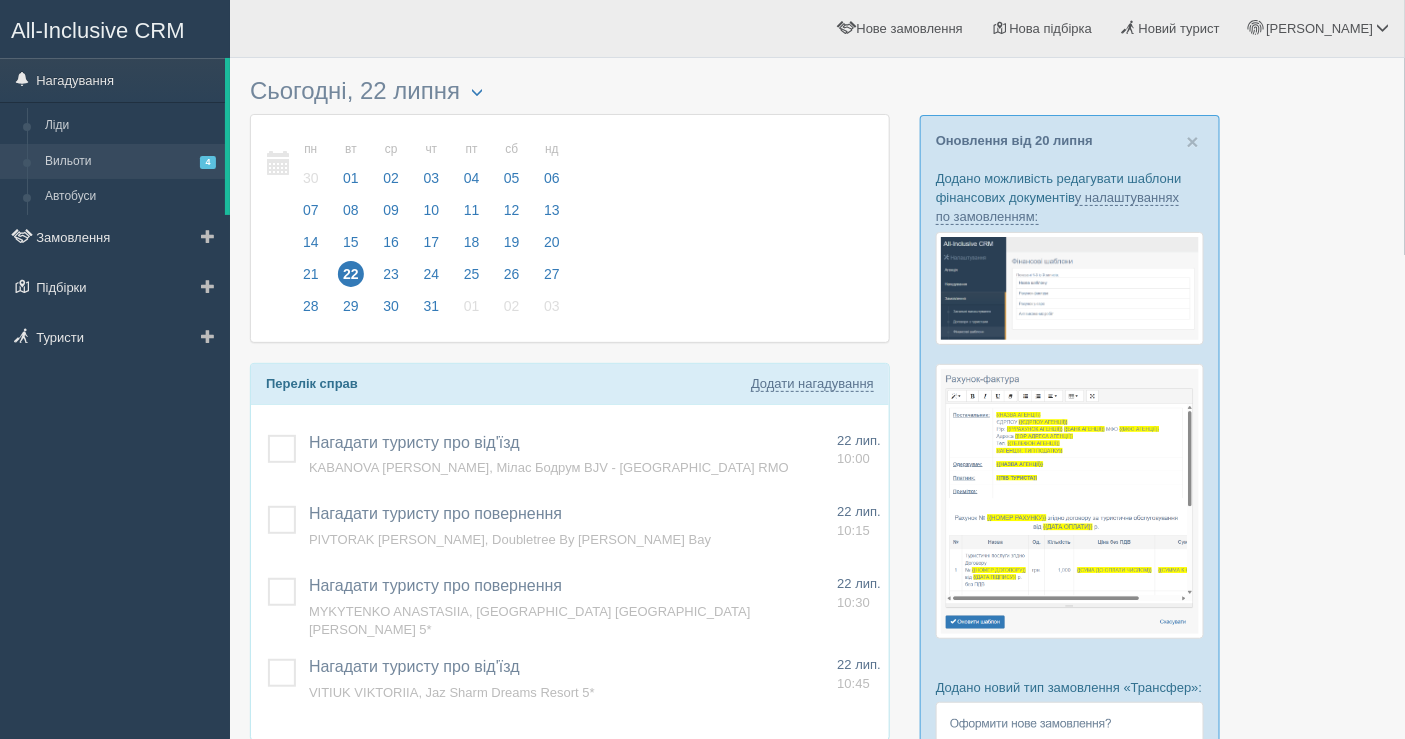 click on "Вильоти 4" at bounding box center (130, 162) 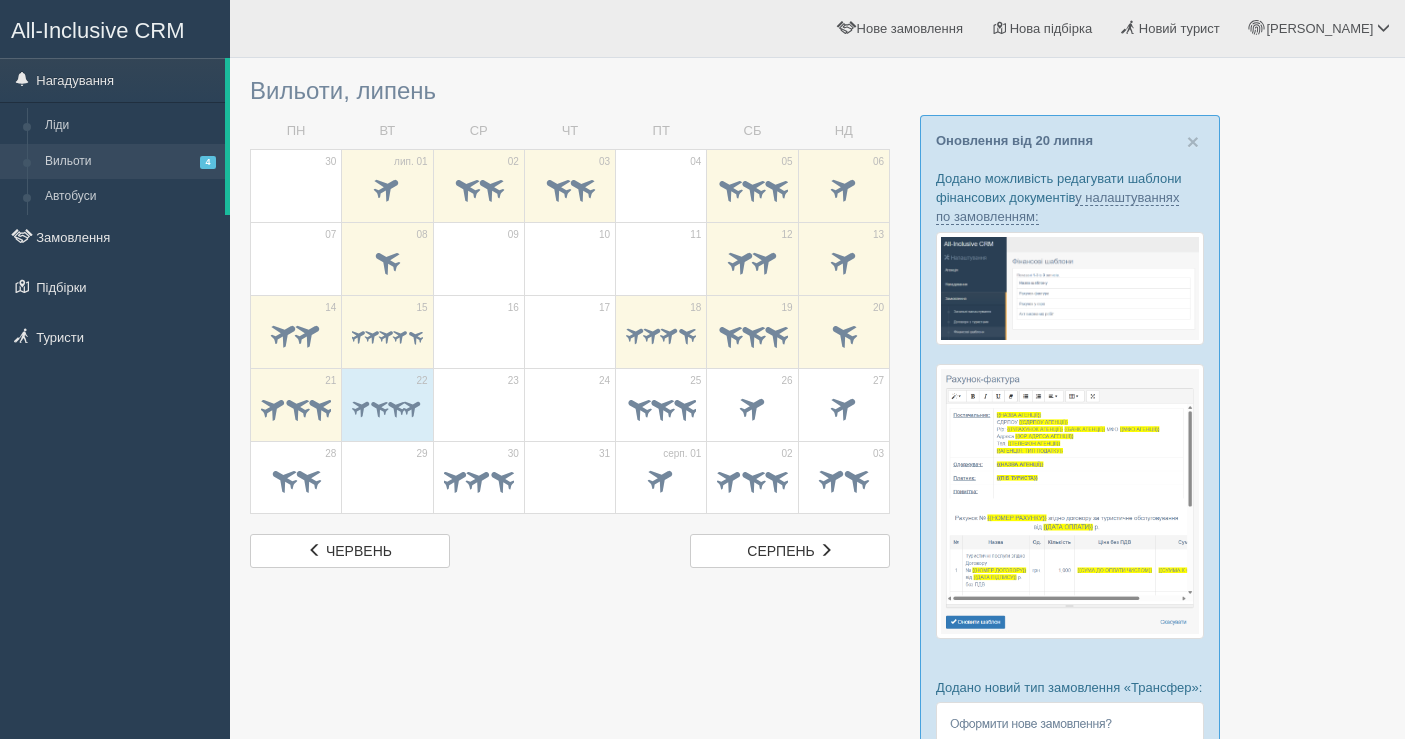 scroll, scrollTop: 0, scrollLeft: 0, axis: both 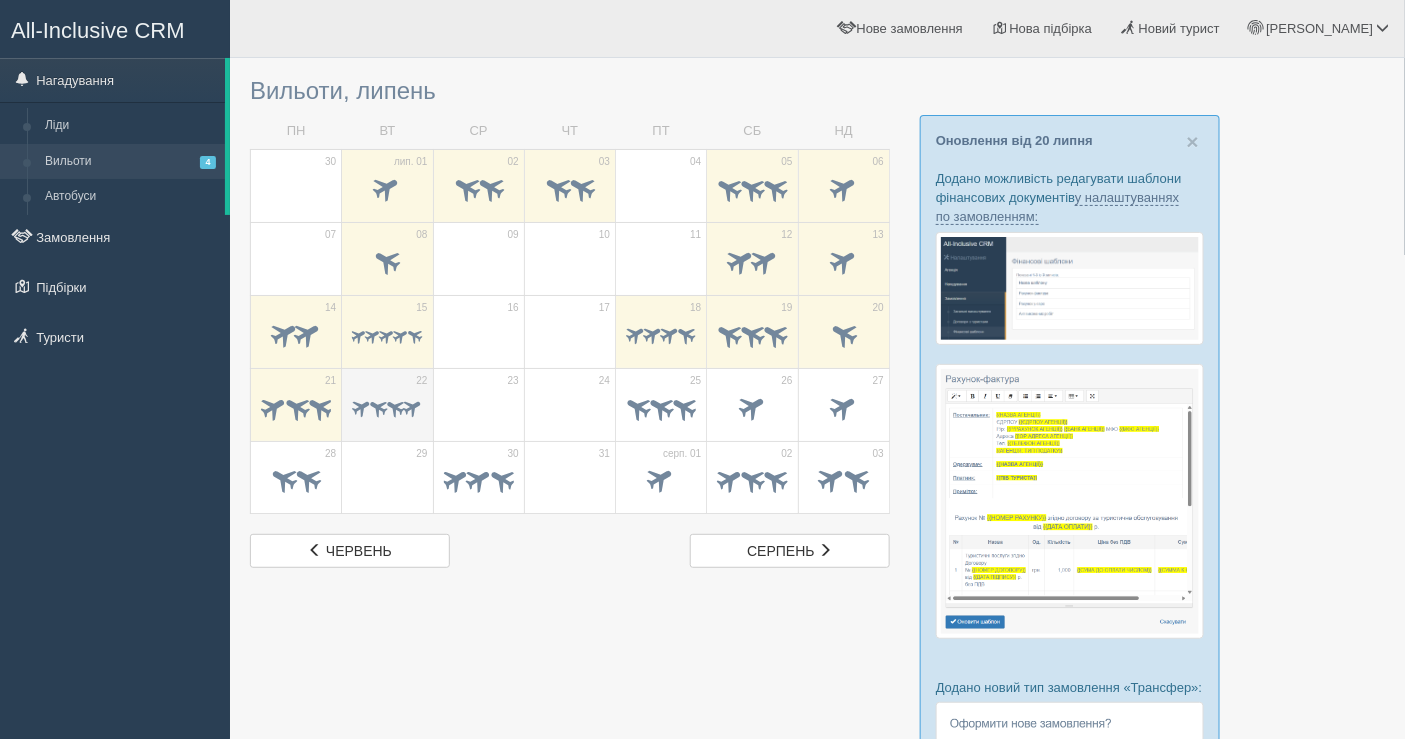 click at bounding box center [395, 406] 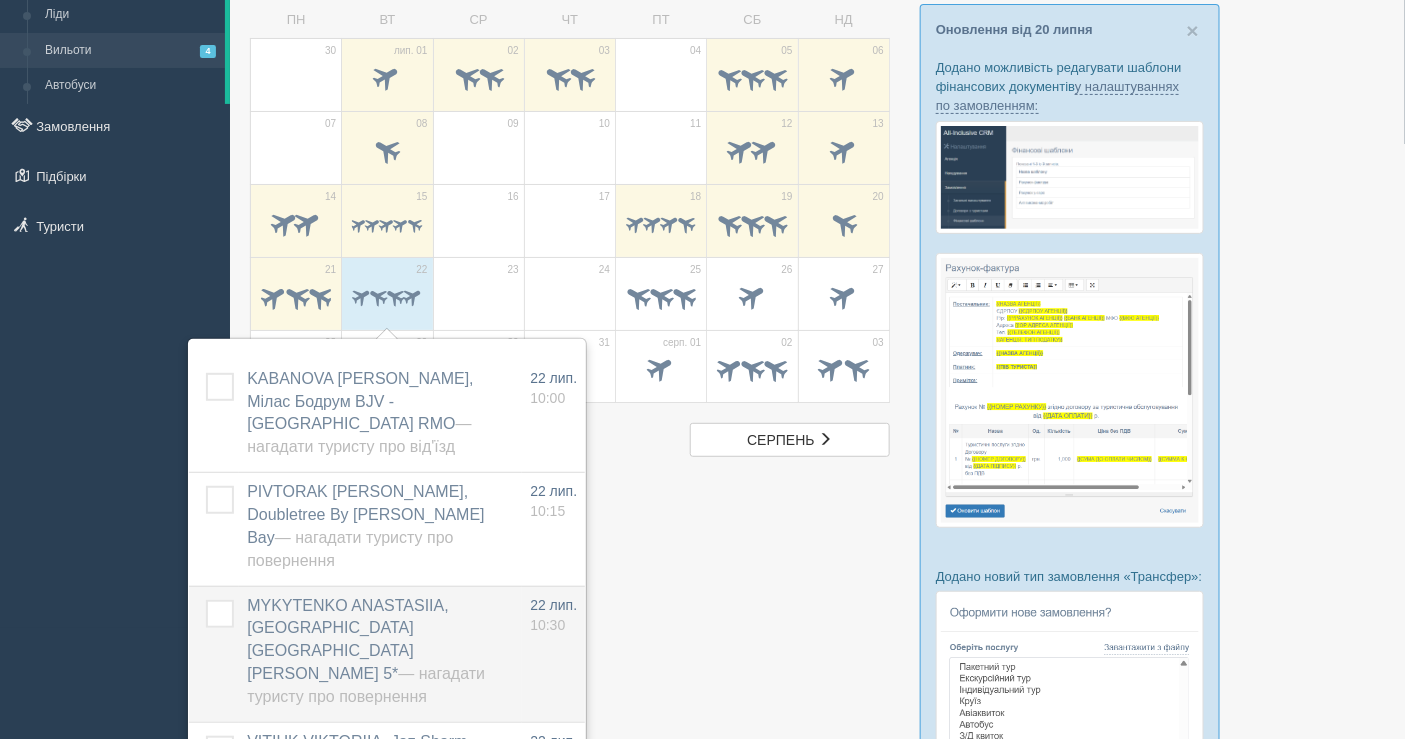 scroll, scrollTop: 222, scrollLeft: 0, axis: vertical 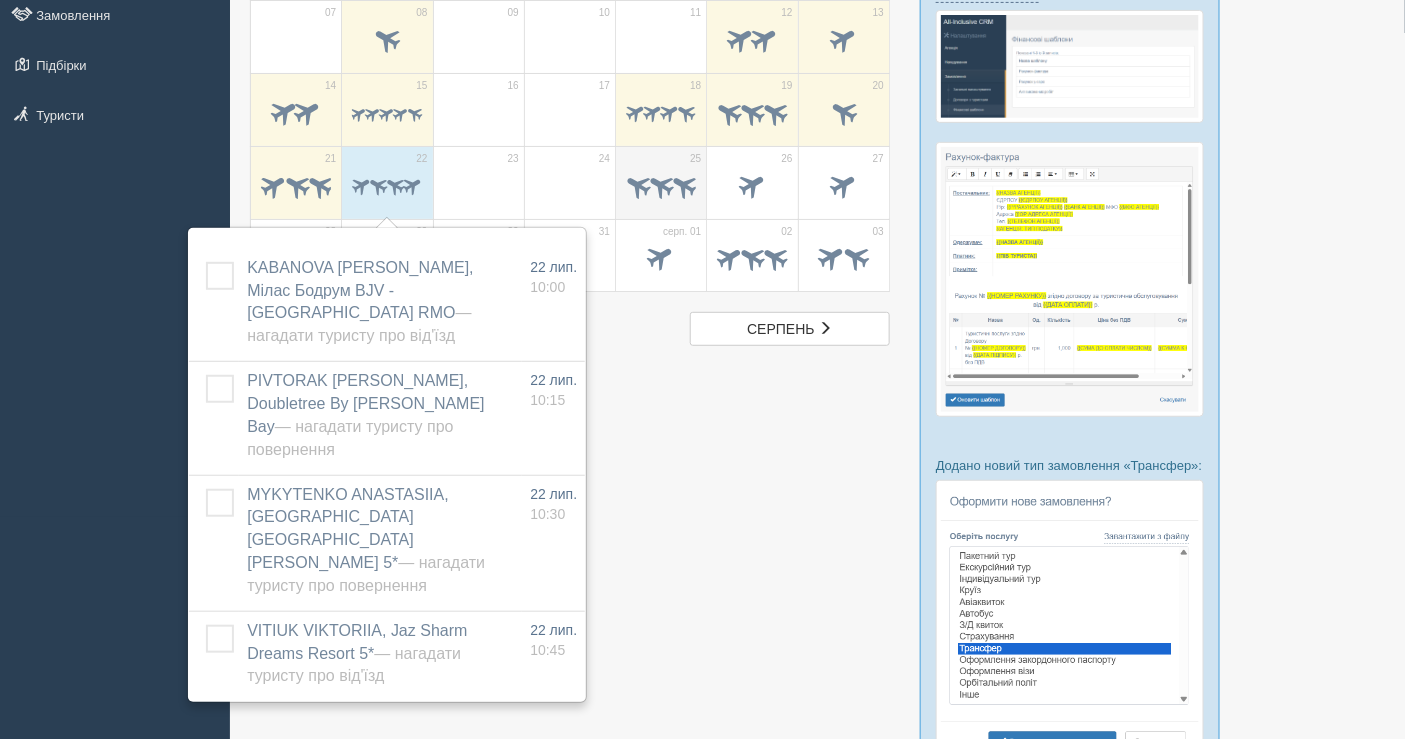 click at bounding box center (661, 184) 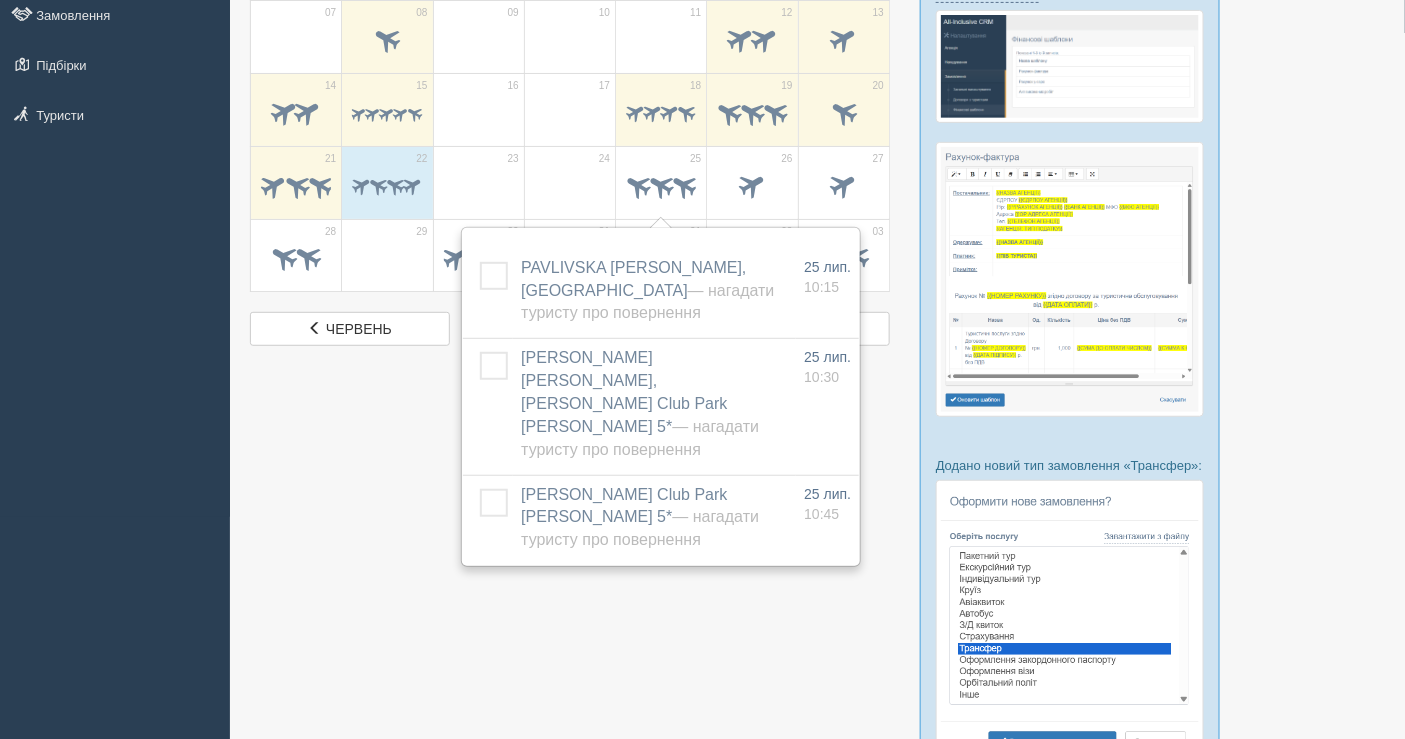 click on "All-Inclusive CRM
Нагадування
[GEOGRAPHIC_DATA]
Вильоти 4
Автобуси" at bounding box center (115, 147) 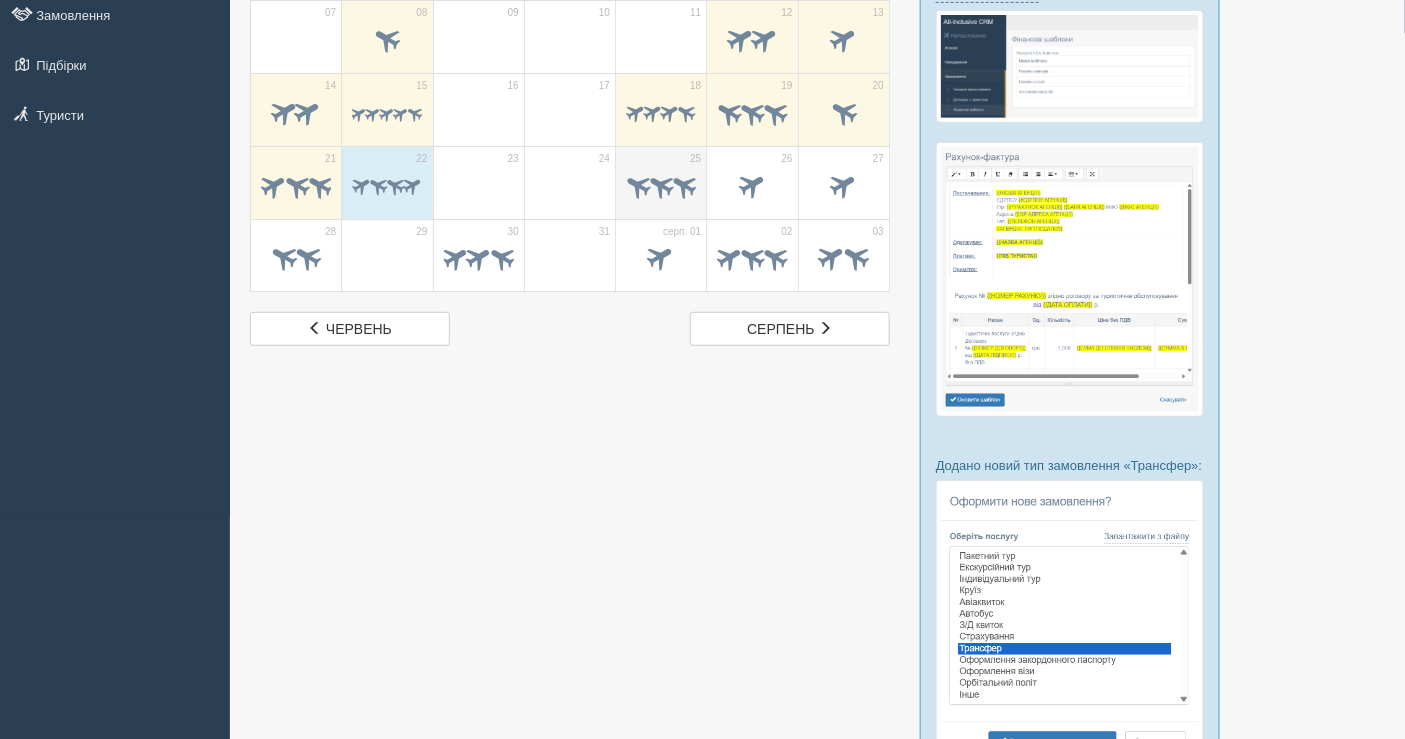 click at bounding box center (661, 187) 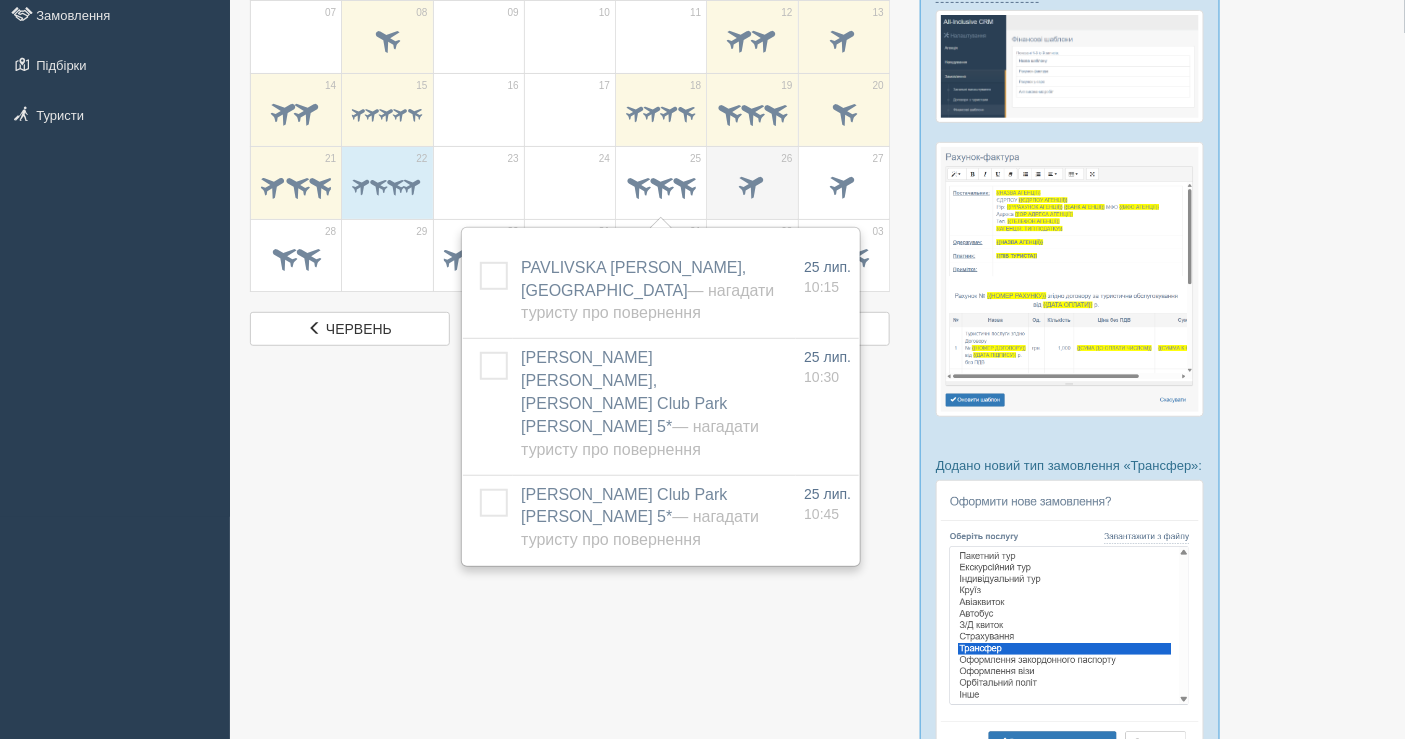 click on "26" at bounding box center [752, 182] 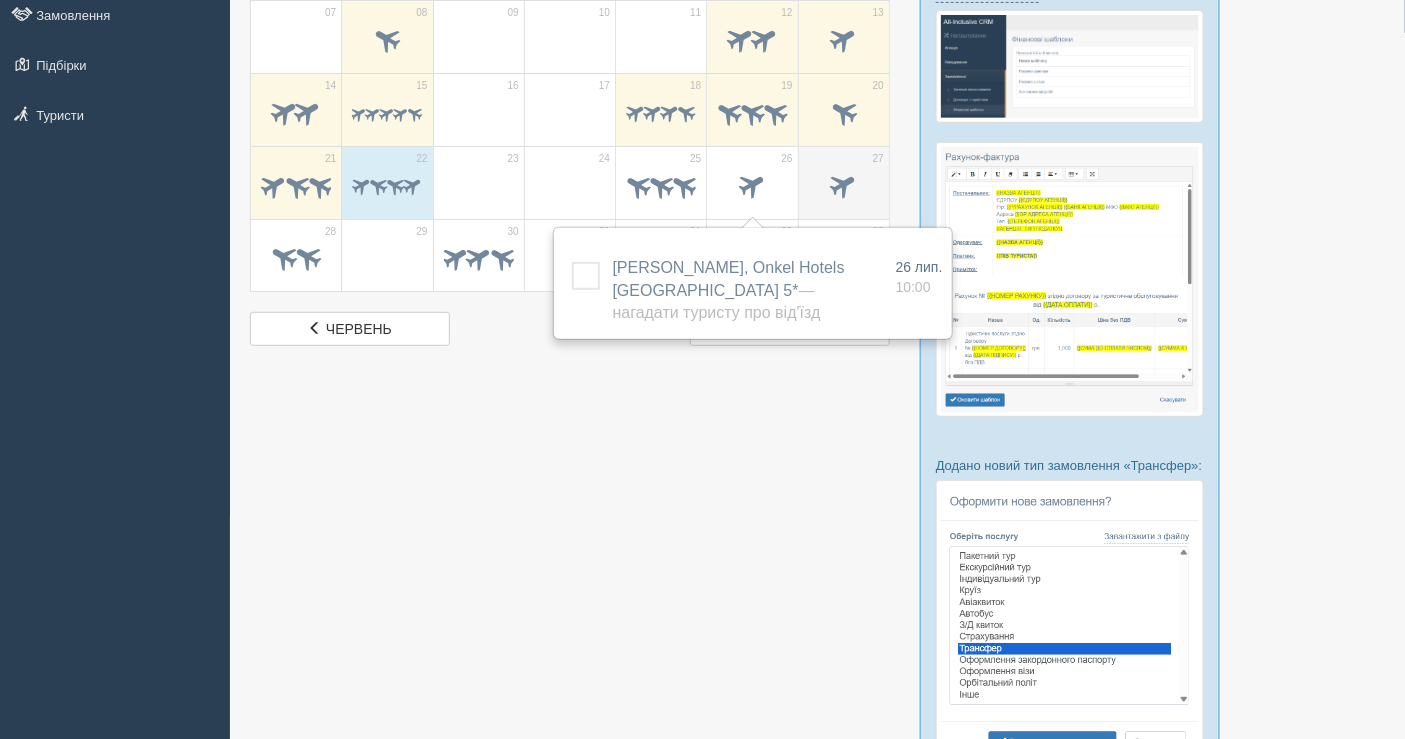click at bounding box center (843, 184) 